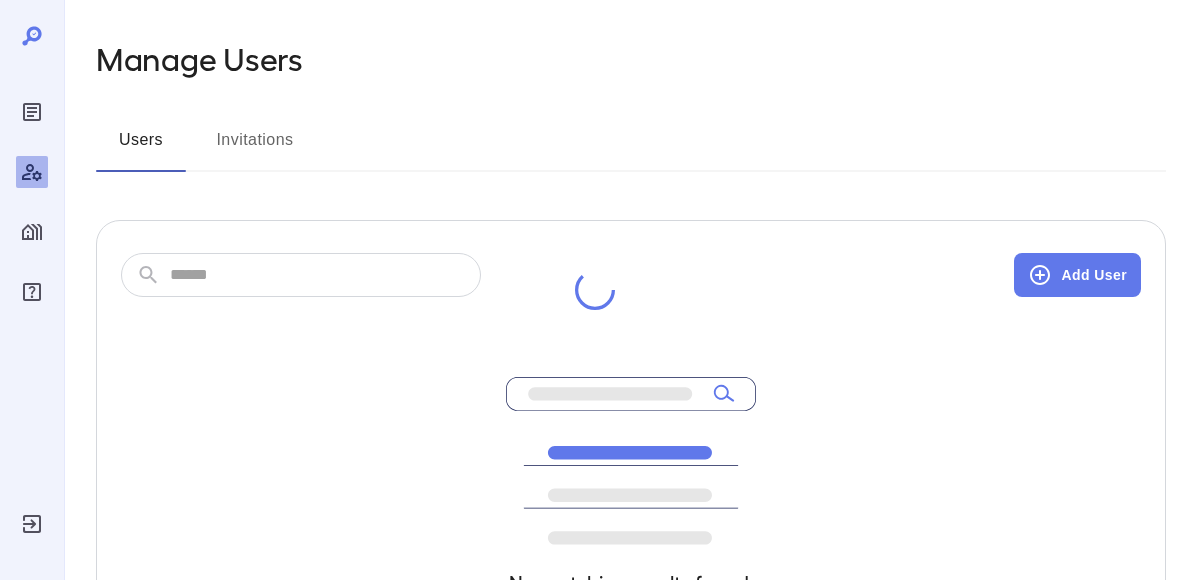 scroll, scrollTop: 0, scrollLeft: 0, axis: both 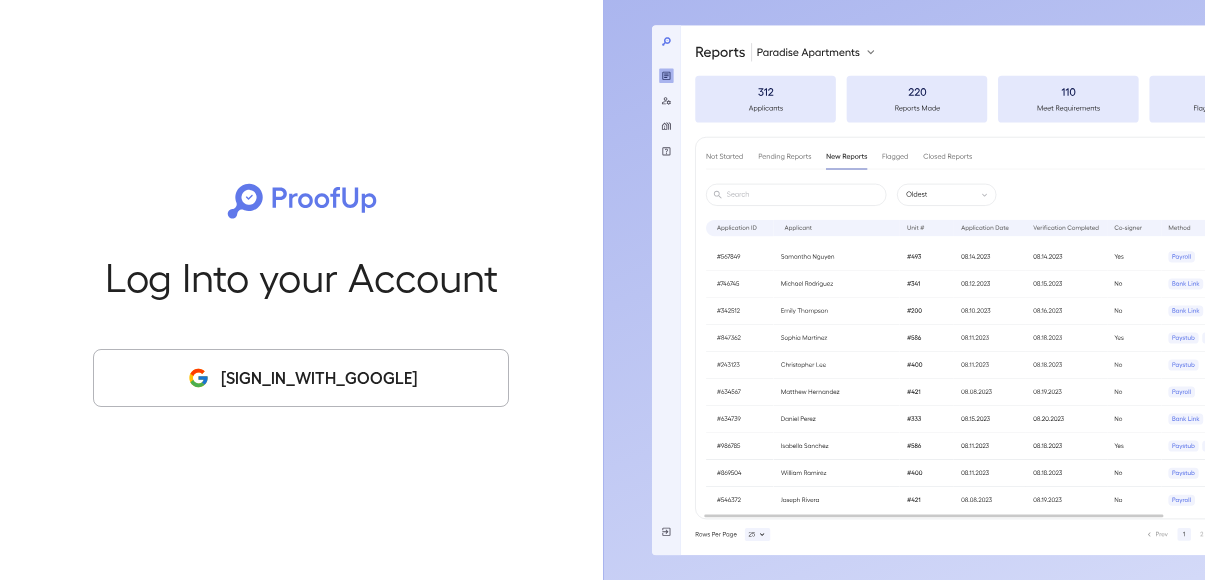click on "[SIGN_IN_WITH_GOOGLE]" at bounding box center (301, 378) 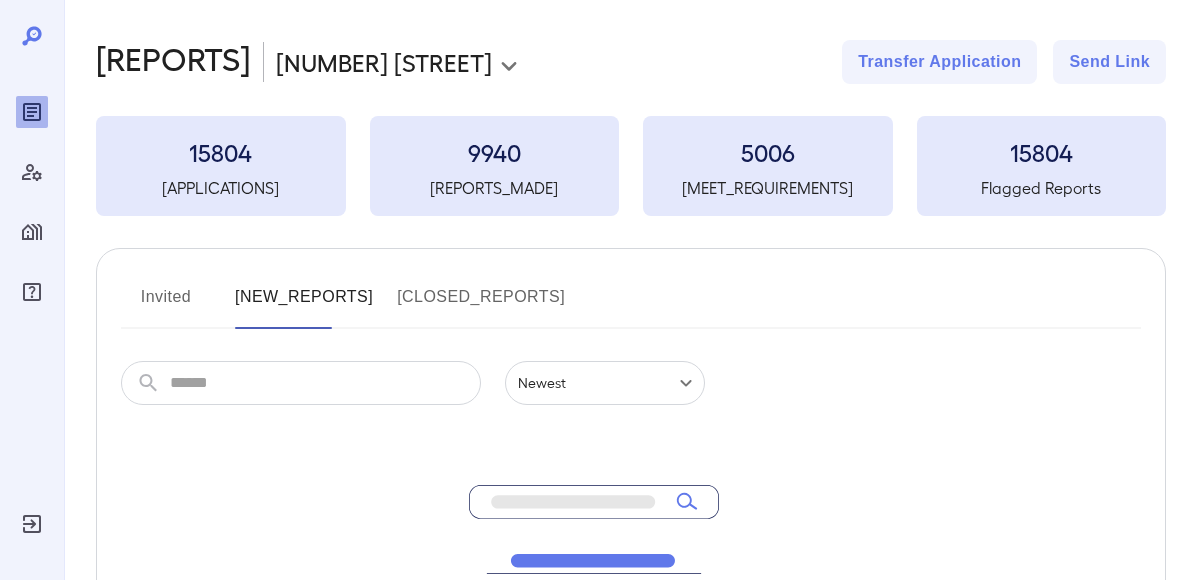 click at bounding box center (32, 202) 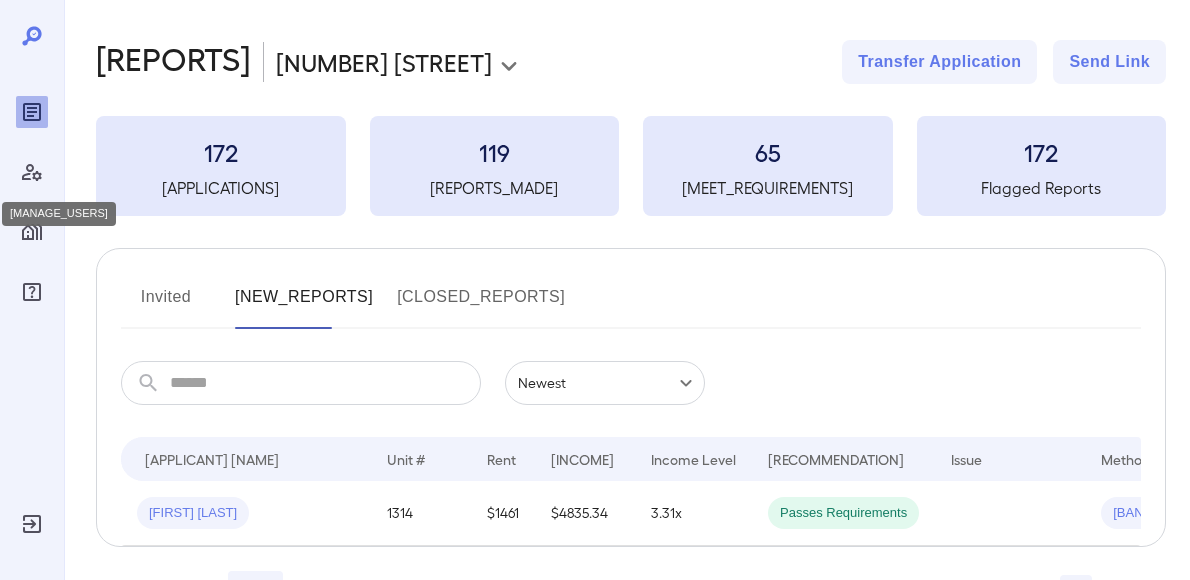 click at bounding box center [32, 172] 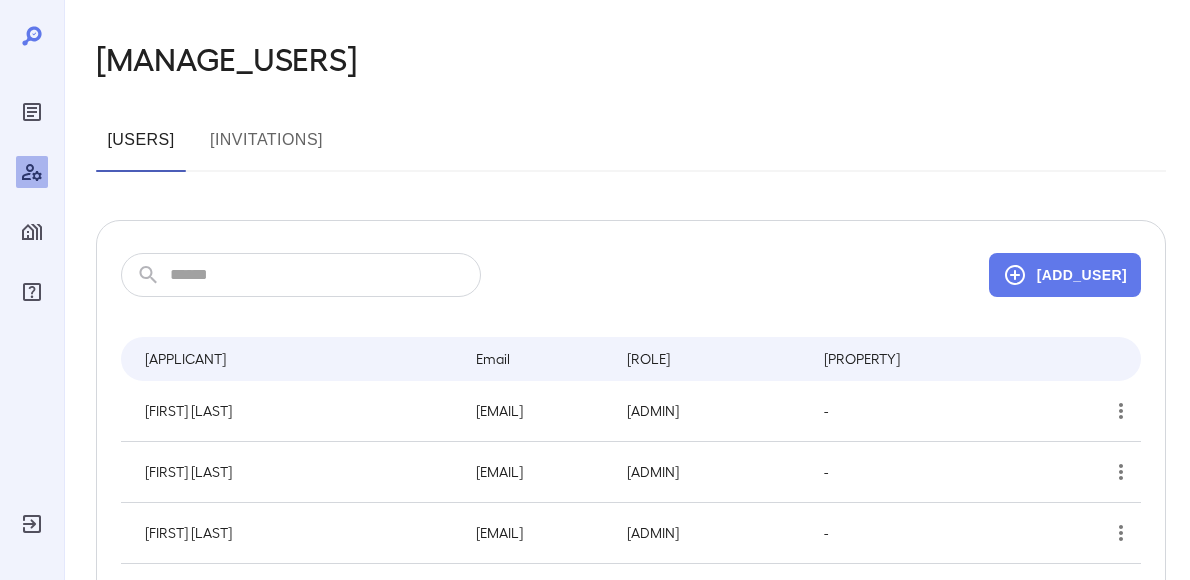 click on "[INVITATIONS]" at bounding box center (266, 148) 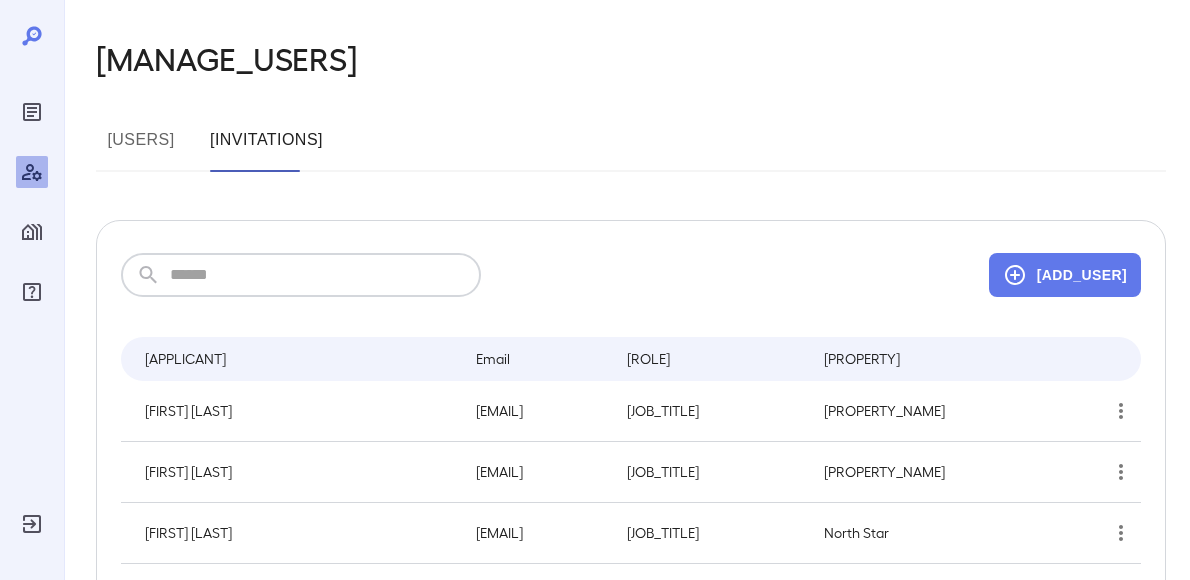 click at bounding box center [325, 275] 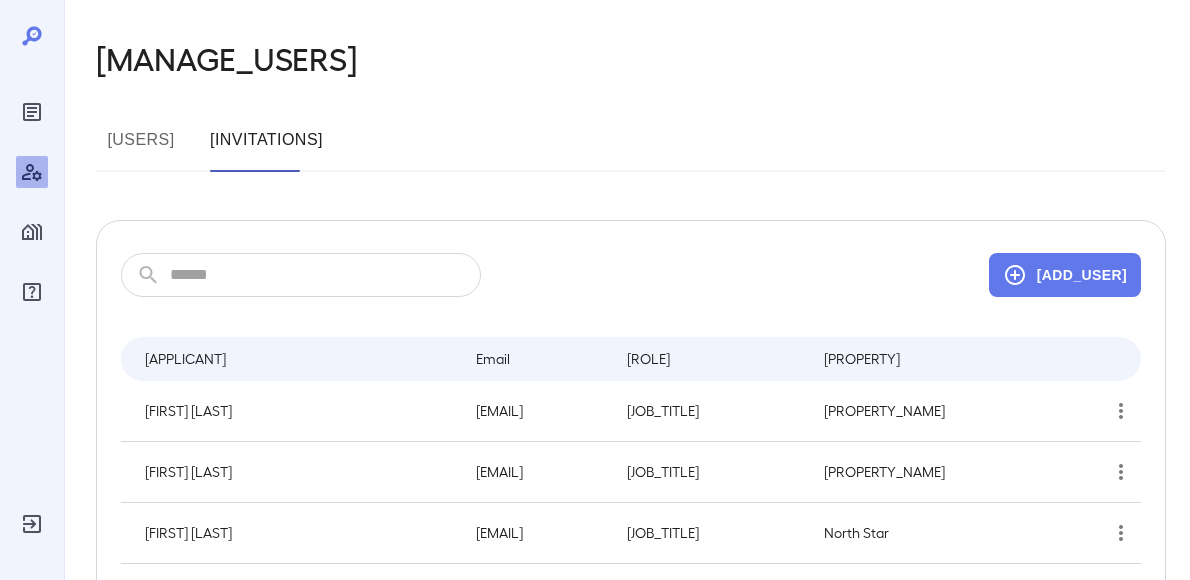 drag, startPoint x: 559, startPoint y: 197, endPoint x: 340, endPoint y: 282, distance: 234.917 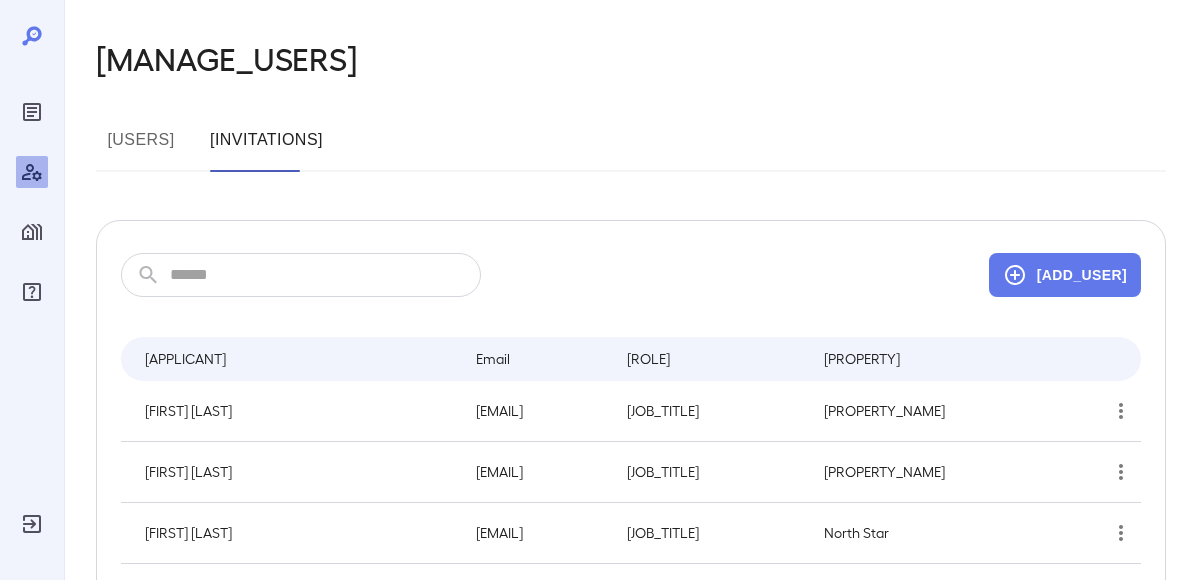 click on "[MANAGE_USERS] [USERS] [INVITATIONS] ​ ​ [ADD_USER] [APPLICANT] [EMAIL] [ROLE] [PROPERTY] [FIRST] [LAST] [EMAIL] [JOB_TITLE] [PROPERTY_NAME] [FIRST] [LAST] [EMAIL] [JOB_TITLE] [PROPERTY_NAME] [FIRST] [LAST] [EMAIL] [JOB_TITLE] [PROPERTY_NAME] [FIRST] [LAST] [EMAIL] [JOB_TITLE] [PROPERTY_NAME] [FIRST] [LAST] [EMAIL] [JOB_TITLE] [PROPERTY_NAME] [FIRST] [LAST] [EMAIL] [JOB_TITLE] [PROPERTY_NAME] [FIRST] [LAST] [EMAIL] [JOB_TITLE] [PROPERTY_NAME] [FIRST] [LAST] [EMAIL] [JOB_TITLE] [PROPERTY_NAME] [FIRST] [LAST] [EMAIL] [JOB_TITLE] [PROPERTY_NAME] [FIRST] [LAST] [EMAIL] [JOB_TITLE] [PROPERTY_NAME] [FIRST] [LAST] [EMAIL] [JOB_TITLE] [PROPERTY_NAME] [FIRST] [LAST] [EMAIL] [JOB_TITLE] [PROPERTY_NAME]" at bounding box center (631, 1005) 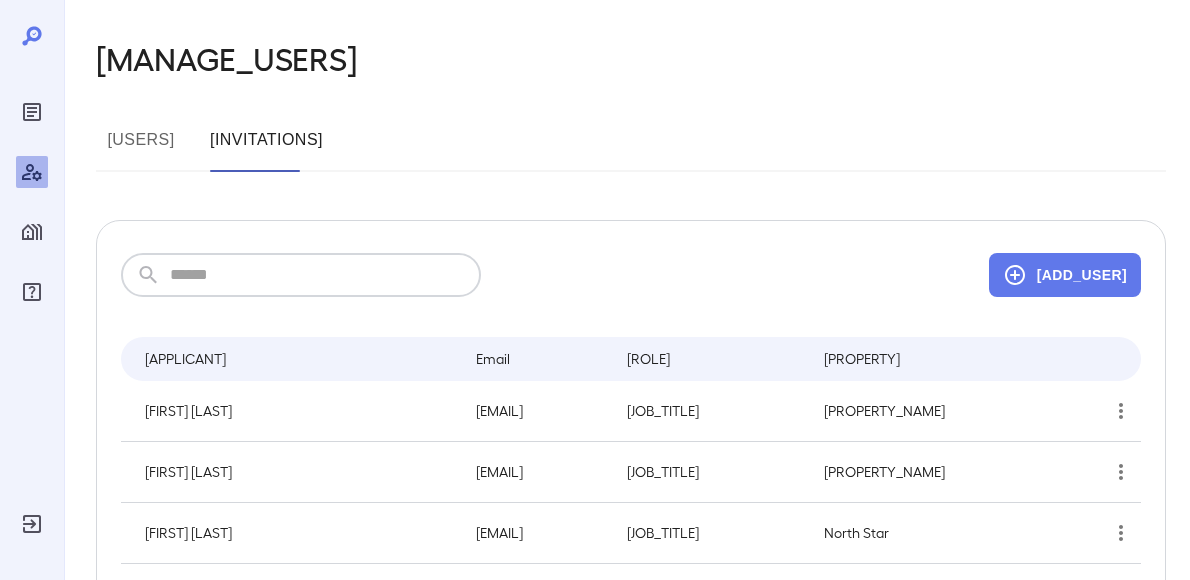 click at bounding box center (325, 275) 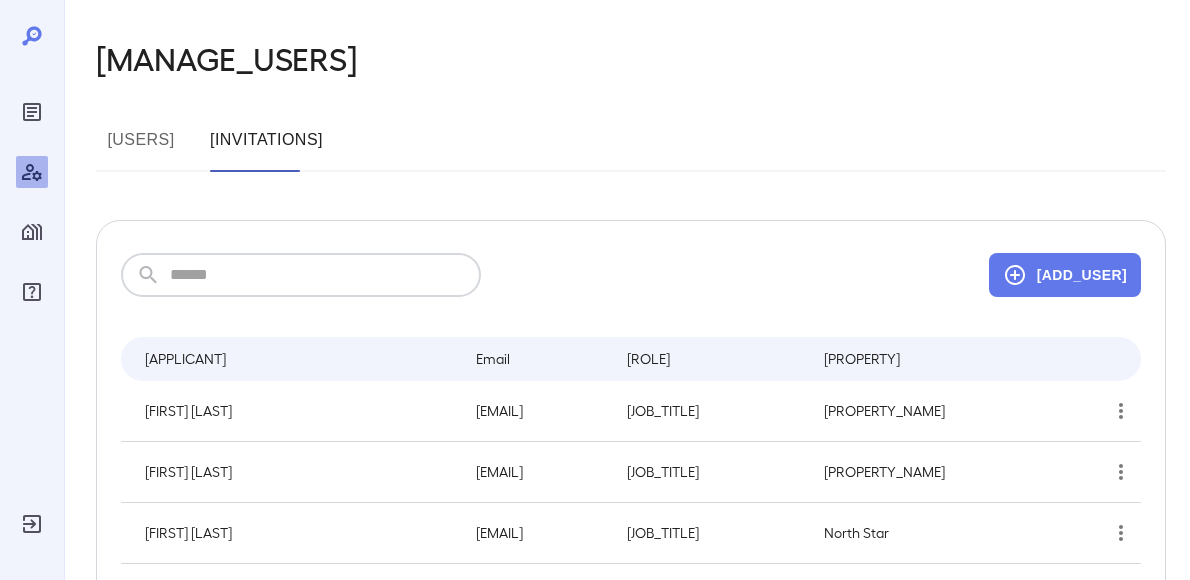 click at bounding box center (325, 275) 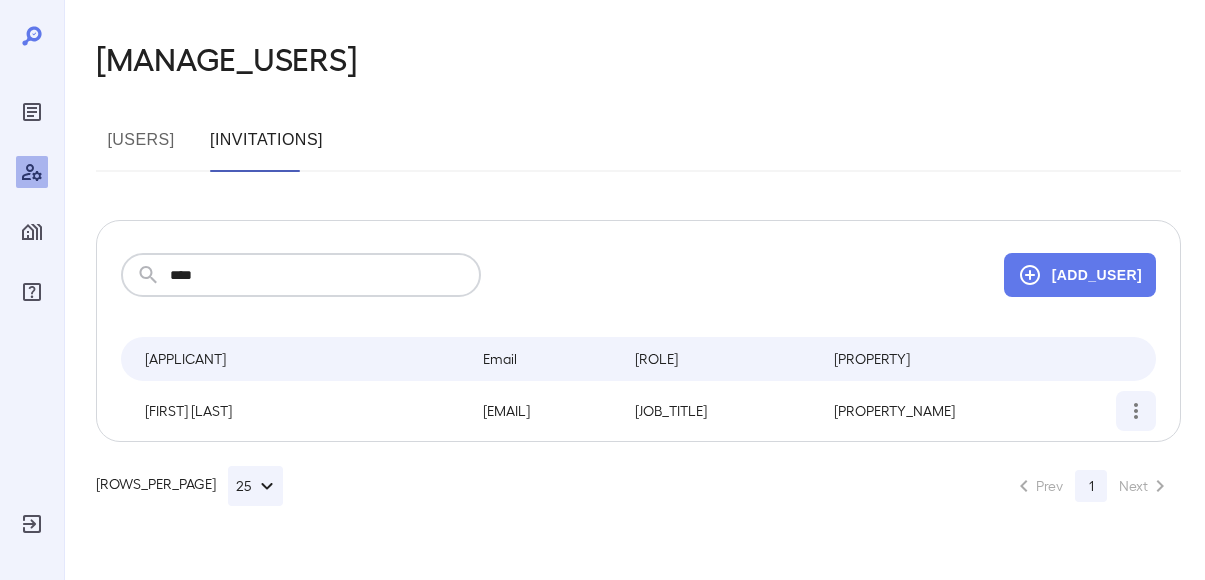 type on "****" 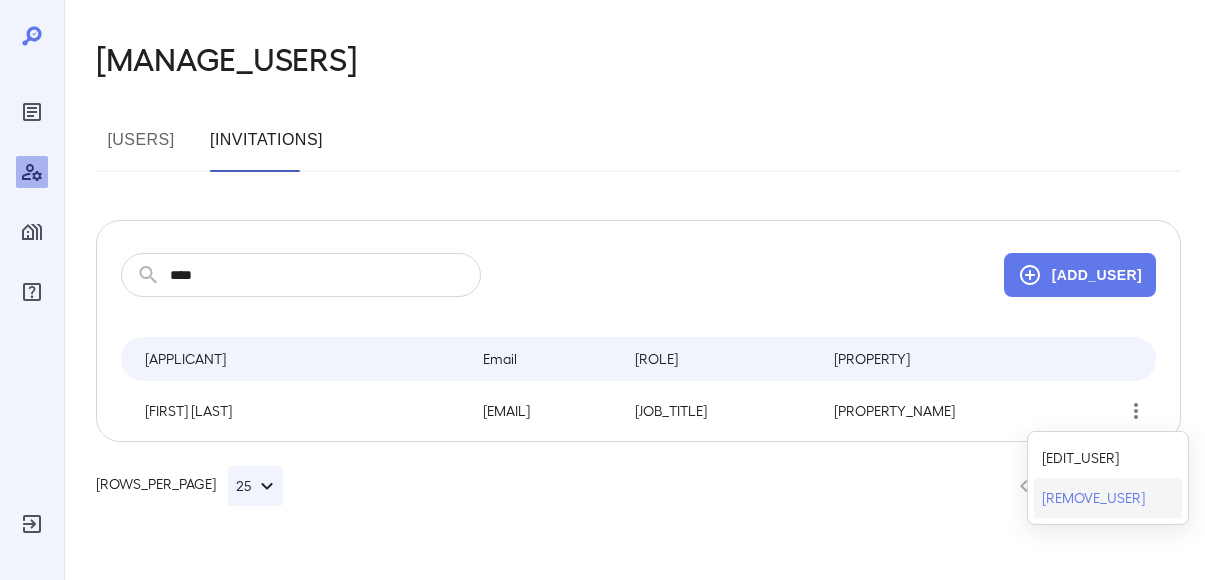 click on "[REMOVE_USER]" at bounding box center (1080, 458) 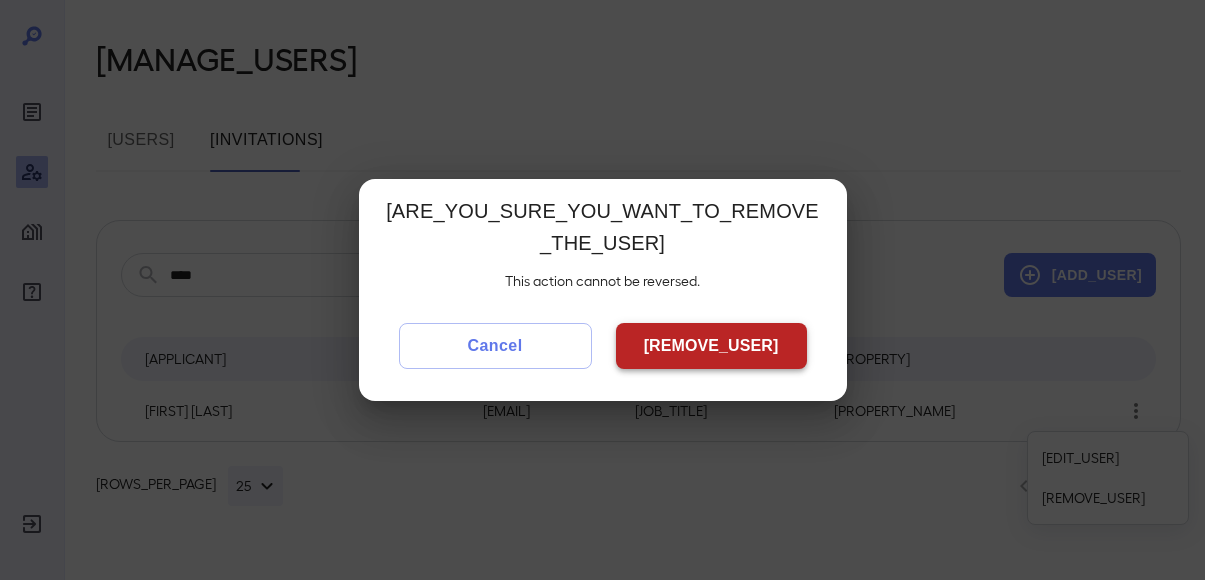 click on "[REMOVE_USER]" at bounding box center [711, 346] 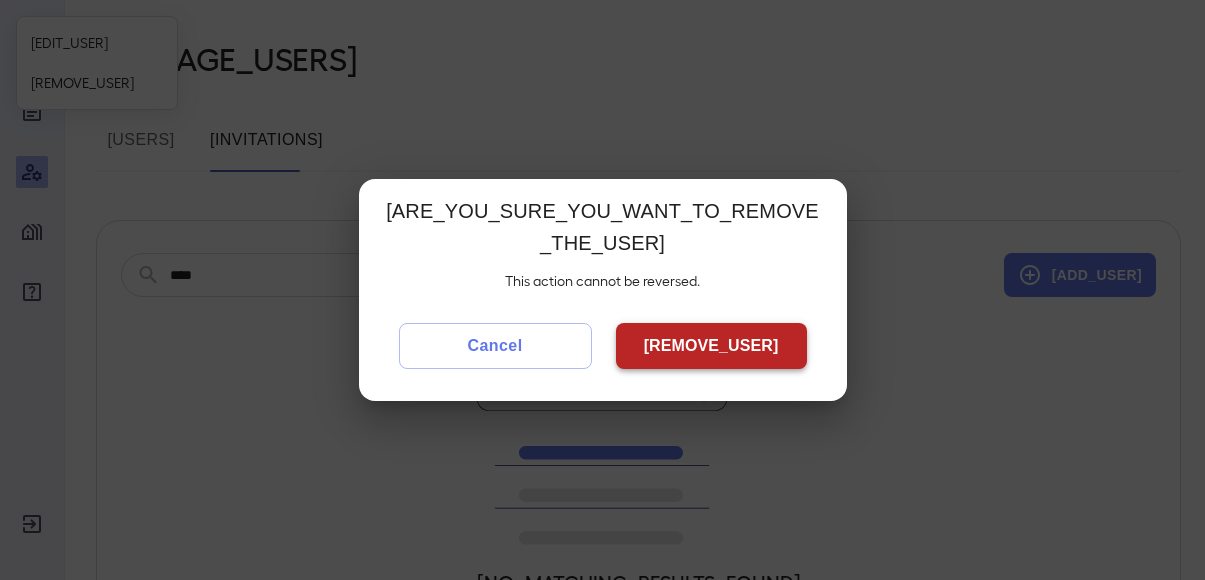 click on "[REMOVE_USER]" at bounding box center (711, 346) 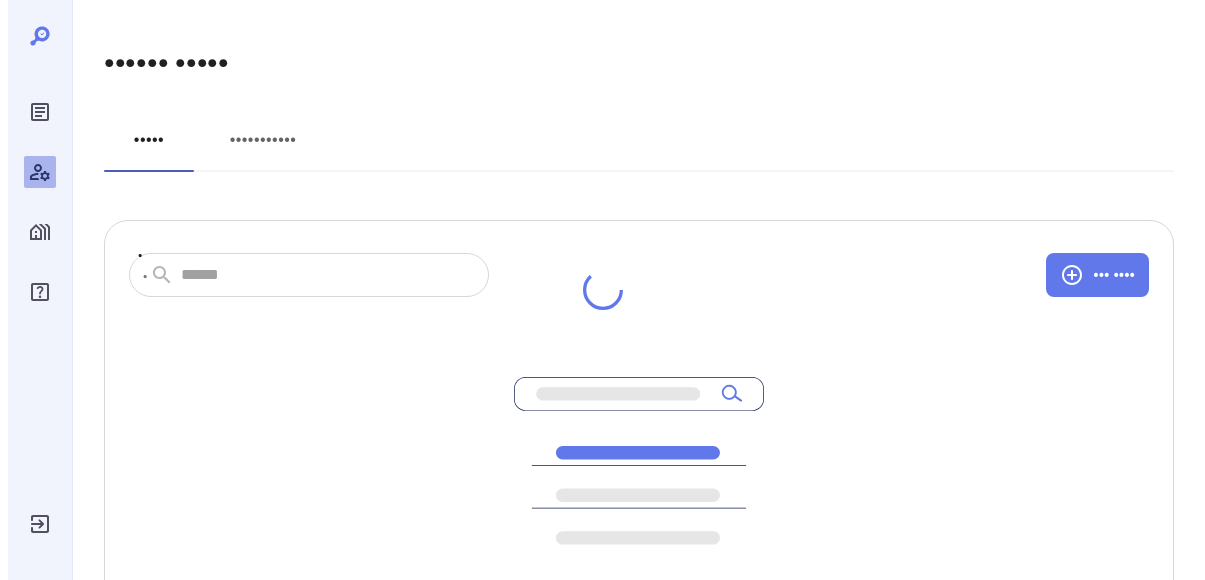 scroll, scrollTop: 0, scrollLeft: 0, axis: both 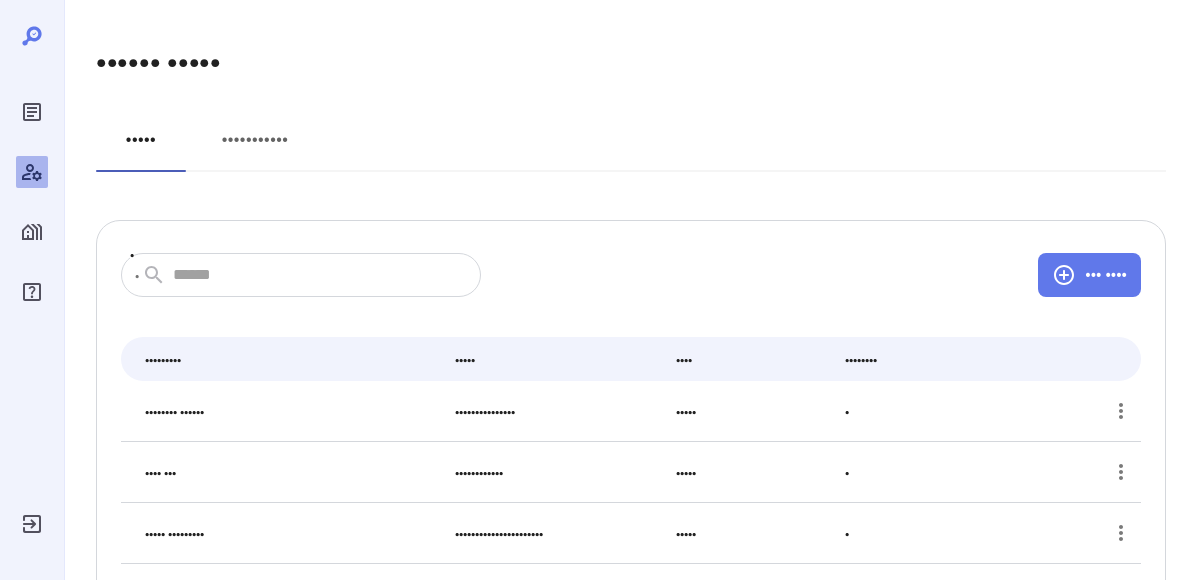 click at bounding box center [327, 275] 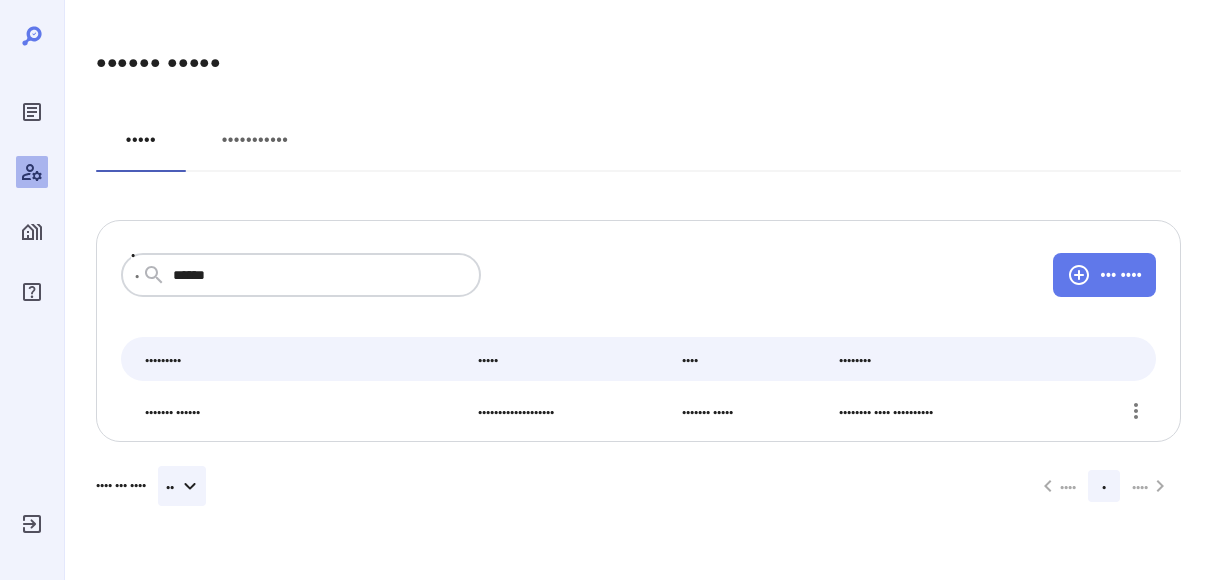type on "••••••" 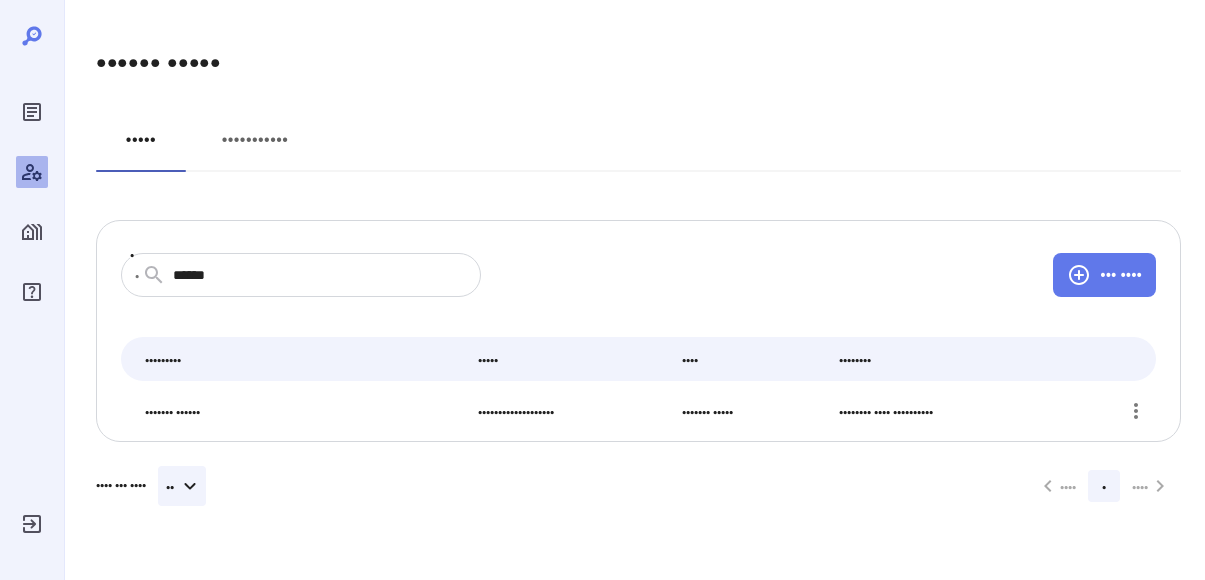 click at bounding box center (1103, 411) 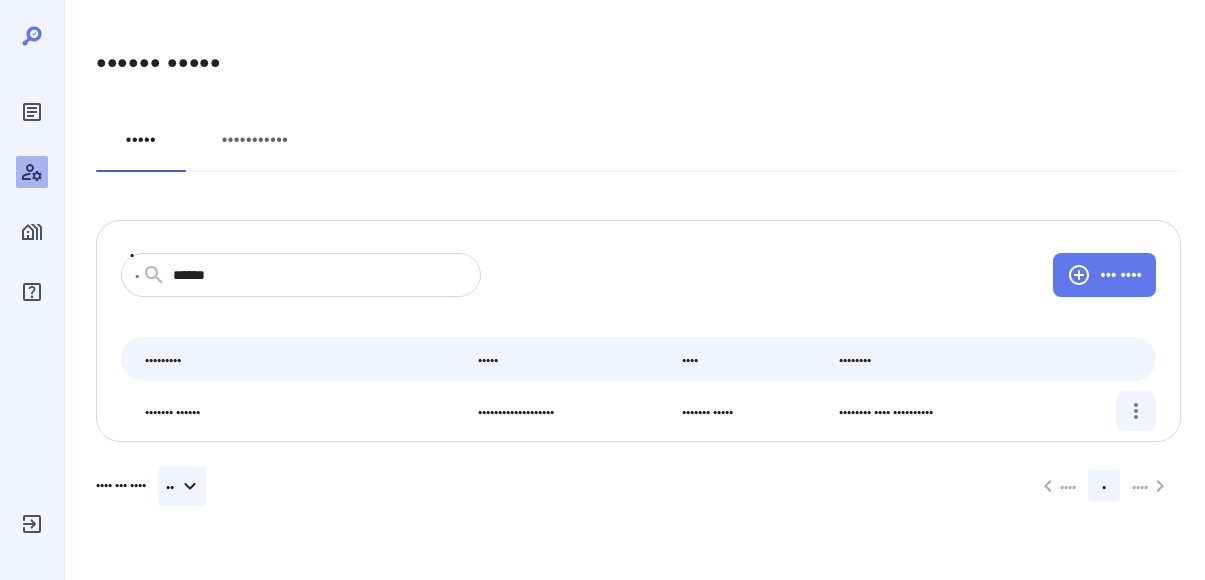 click at bounding box center (1136, 411) 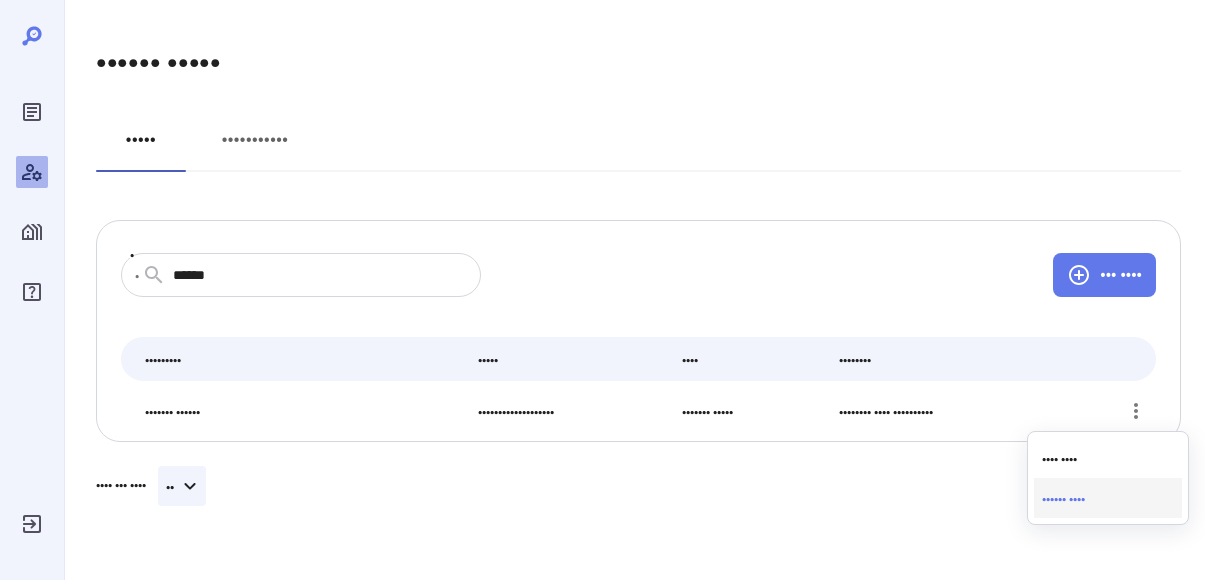 click on "•••••• ••••" at bounding box center (1059, 458) 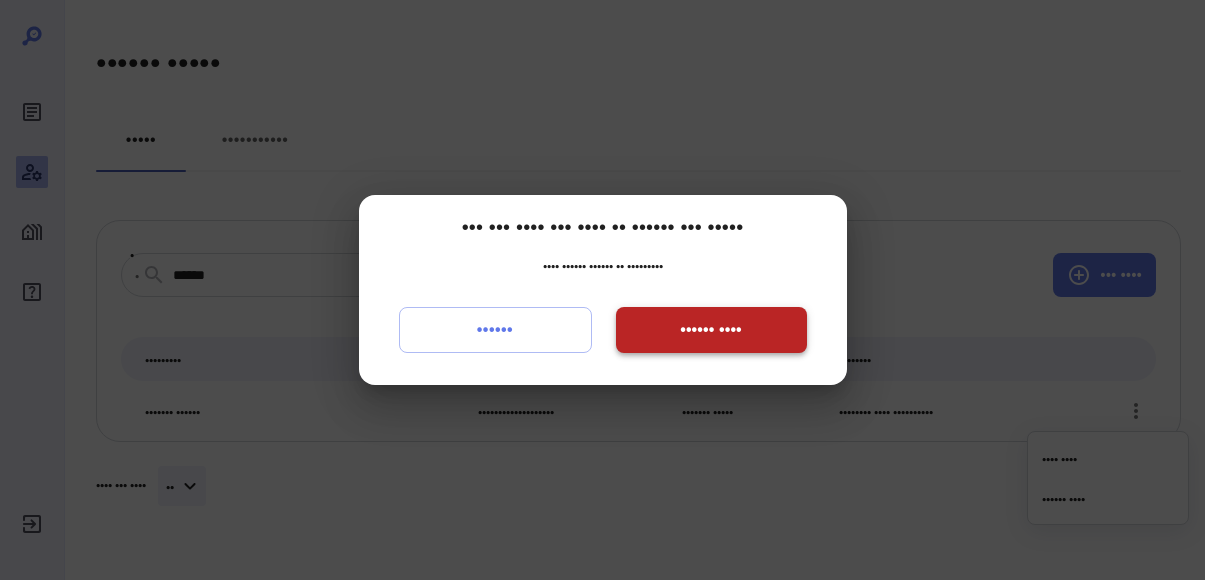 click on "•••••• ••••" at bounding box center (711, 330) 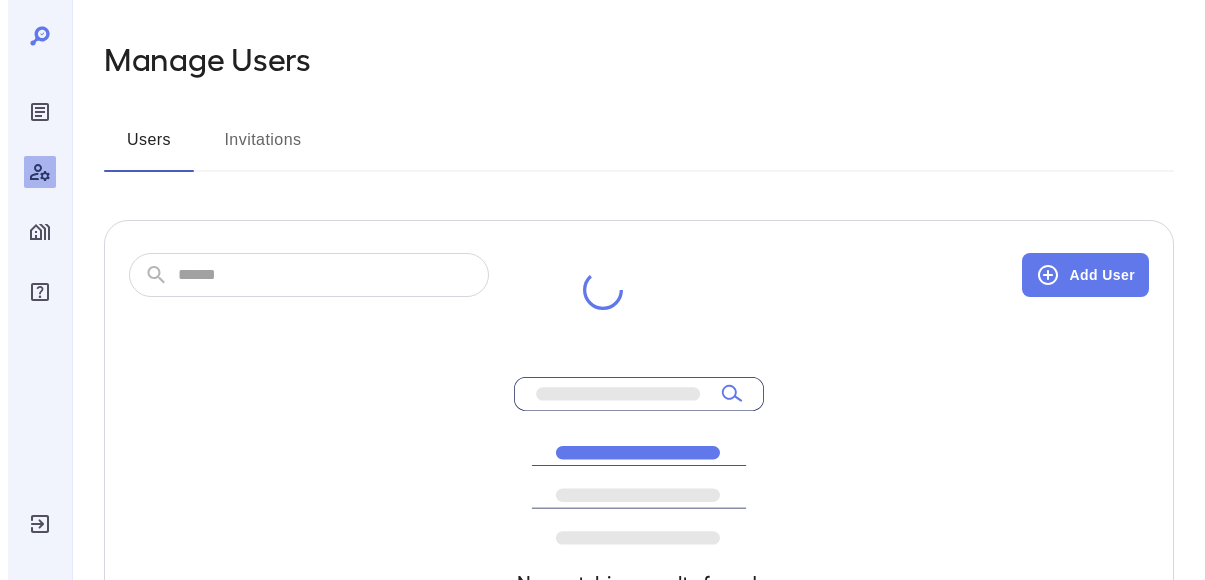 scroll, scrollTop: 0, scrollLeft: 0, axis: both 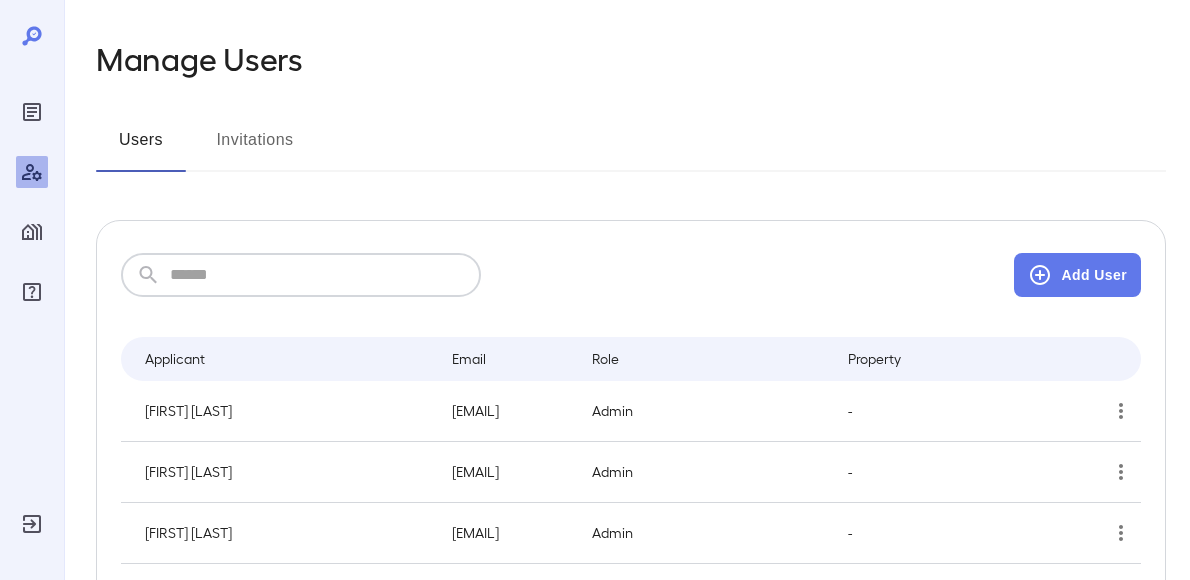 click at bounding box center (325, 275) 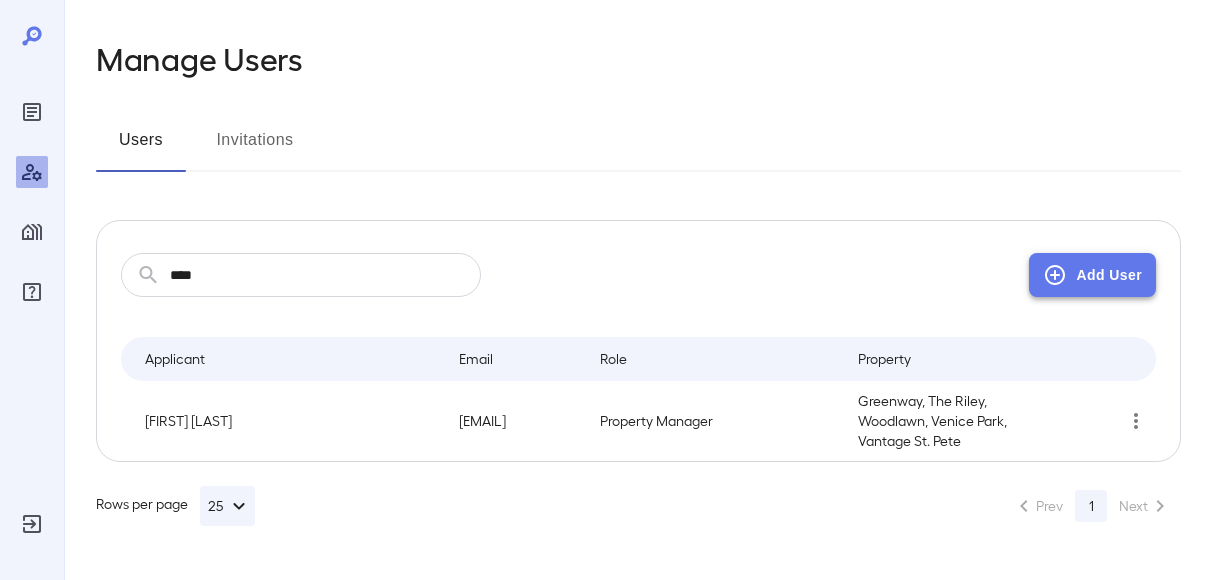 click at bounding box center [1055, 275] 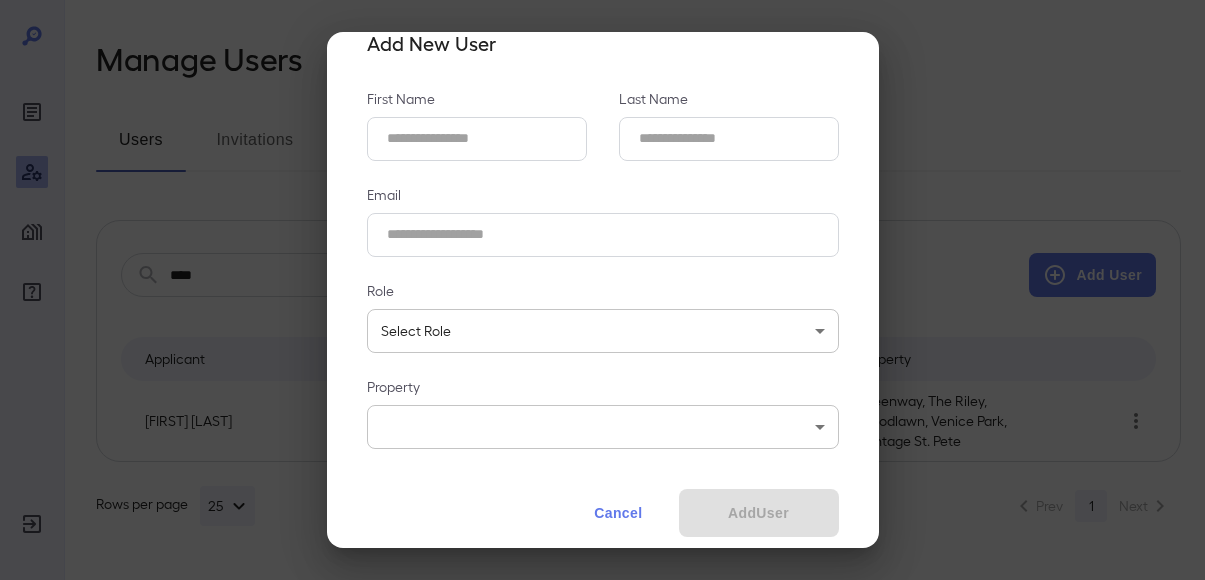 scroll, scrollTop: 63, scrollLeft: 0, axis: vertical 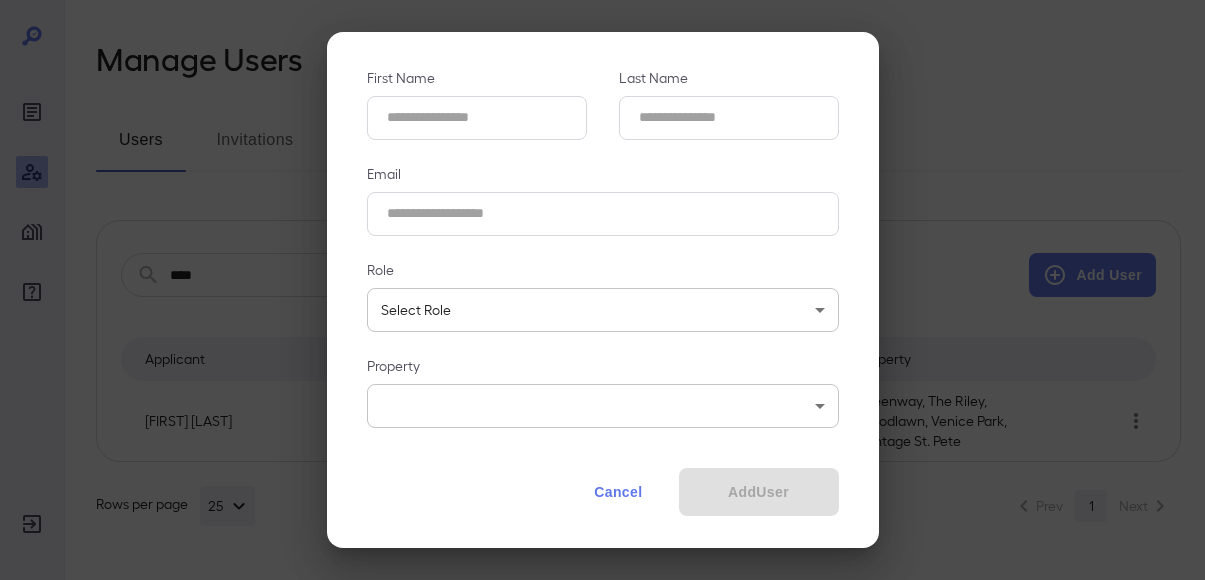 click on "Cancel" at bounding box center (618, 492) 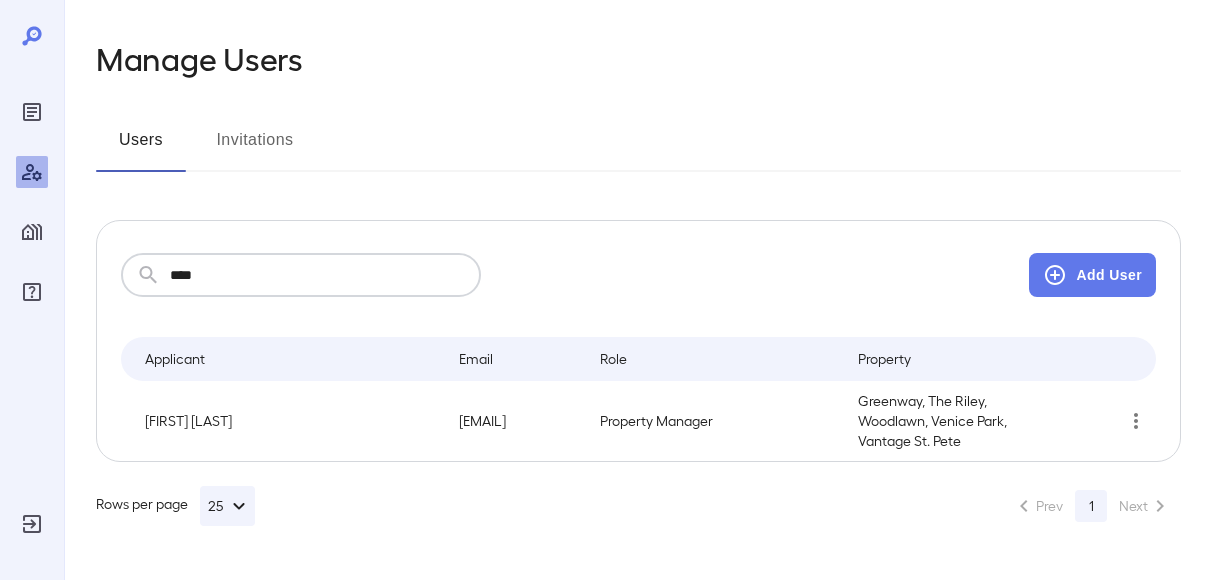 drag, startPoint x: 254, startPoint y: 276, endPoint x: 68, endPoint y: 286, distance: 186.26862 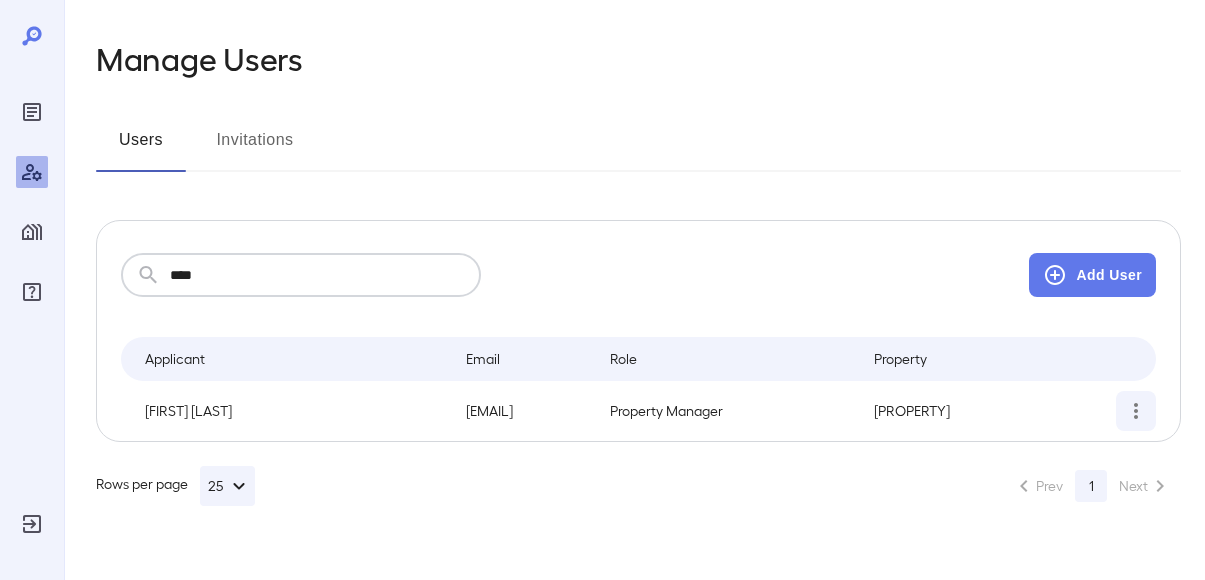 type on "****" 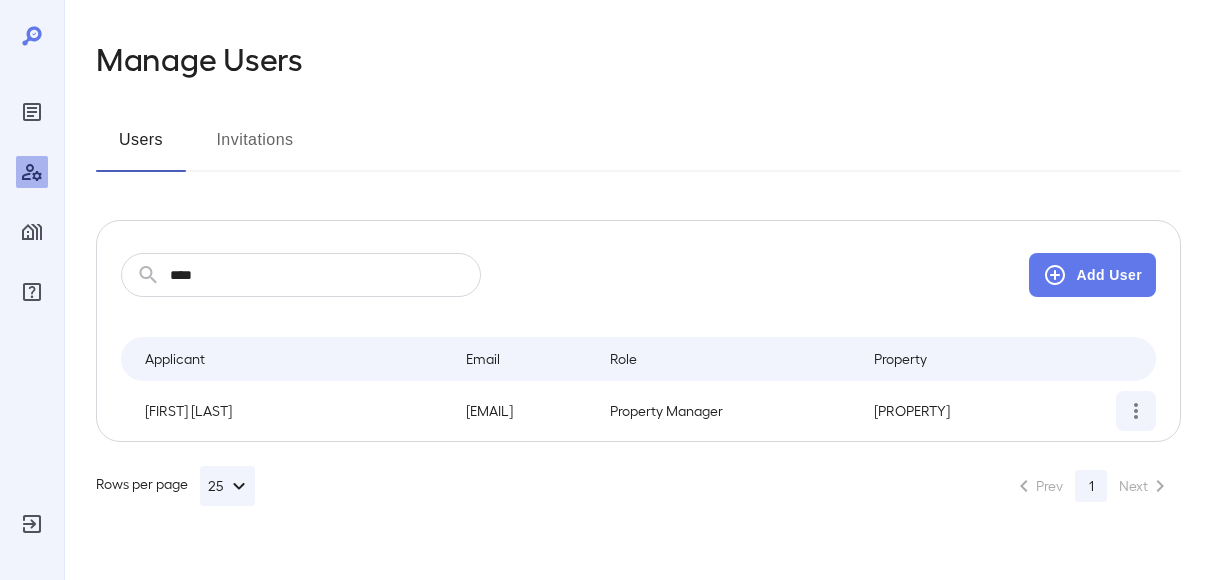 click at bounding box center [1136, 411] 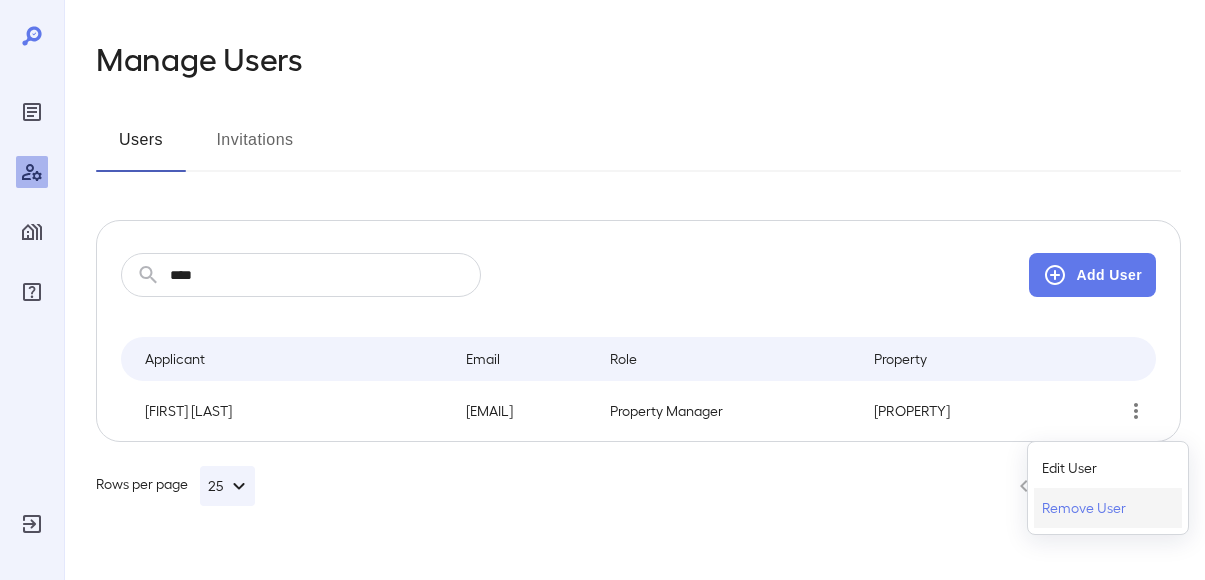 click on "[REMOVE_USER]" at bounding box center [1069, 468] 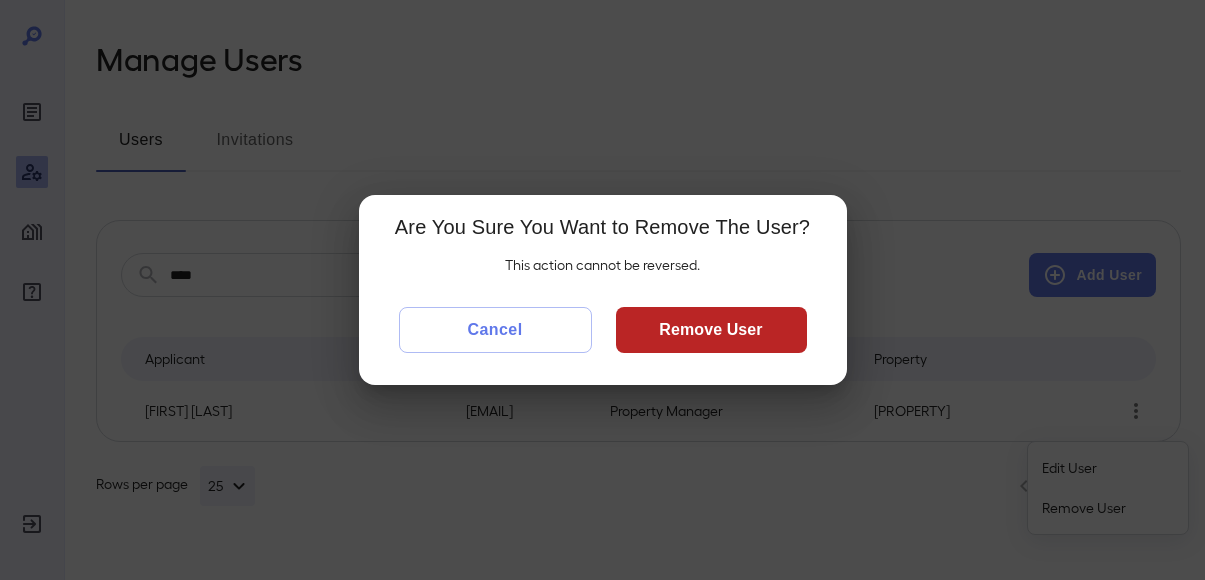 click on "Cancel Remove User" at bounding box center (603, 314) 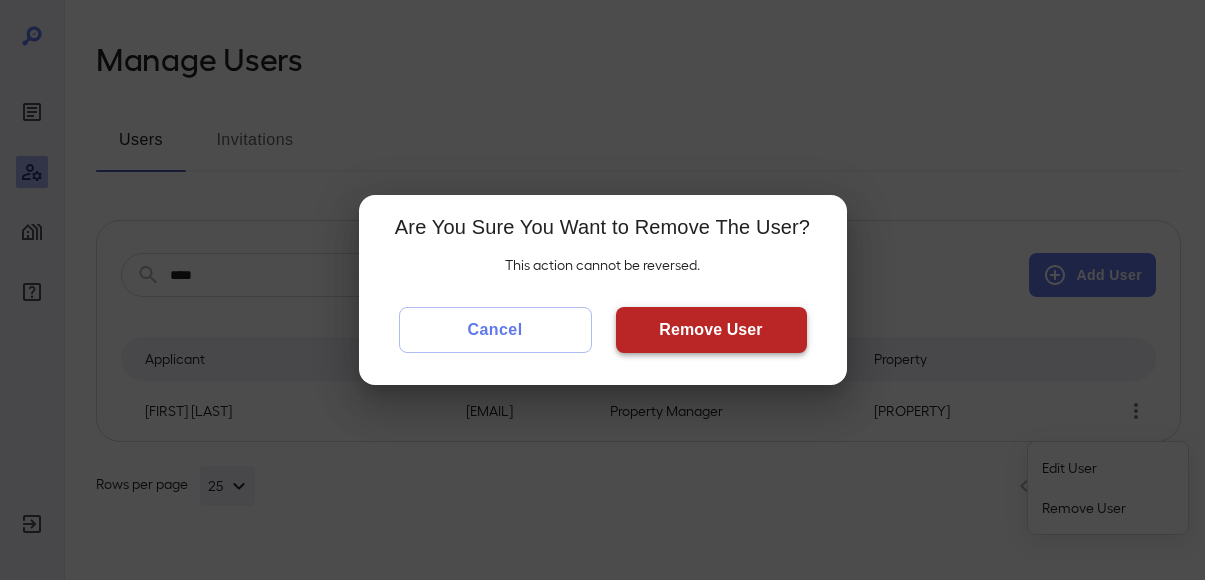 click on "[REMOVE_USER]" at bounding box center [711, 330] 